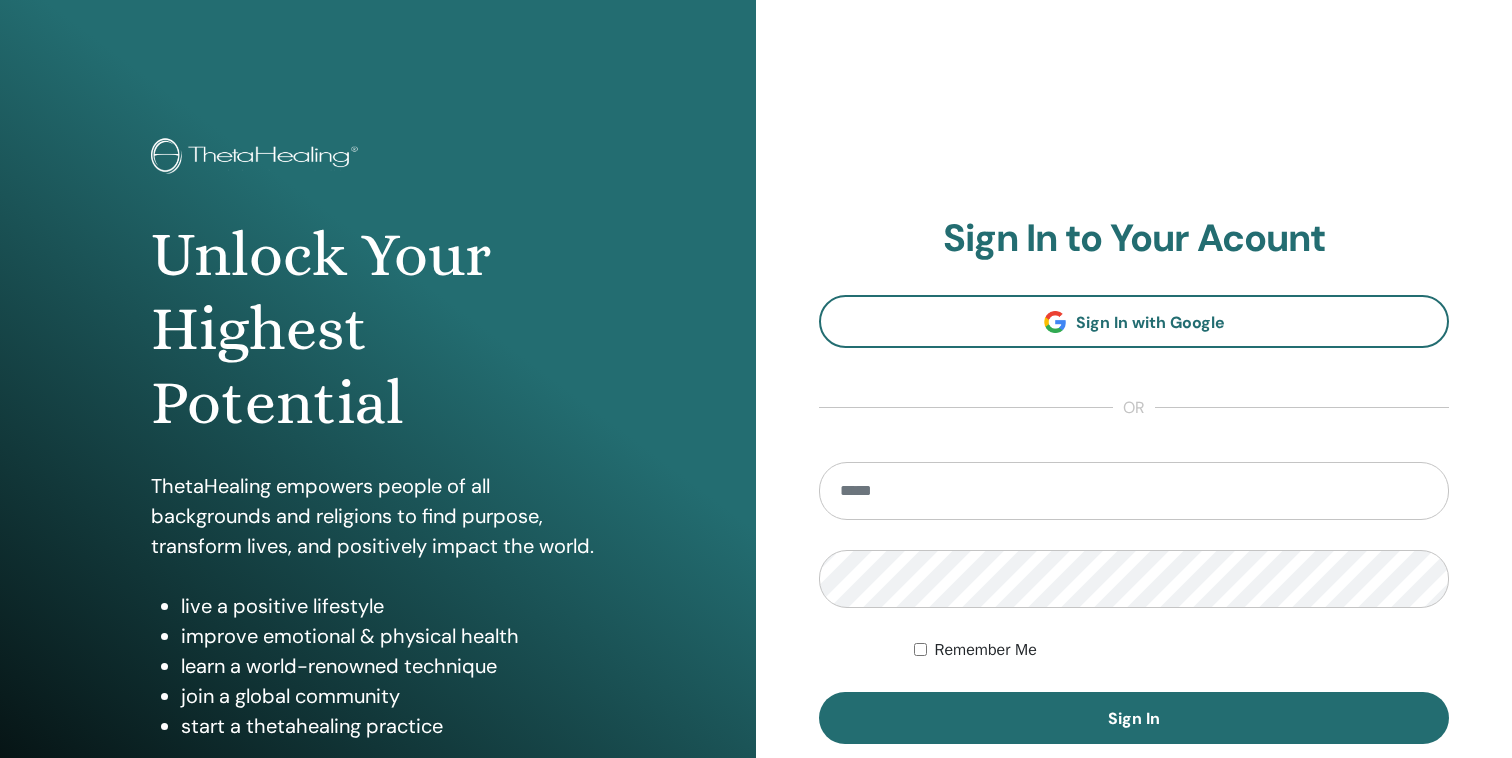 scroll, scrollTop: 0, scrollLeft: 0, axis: both 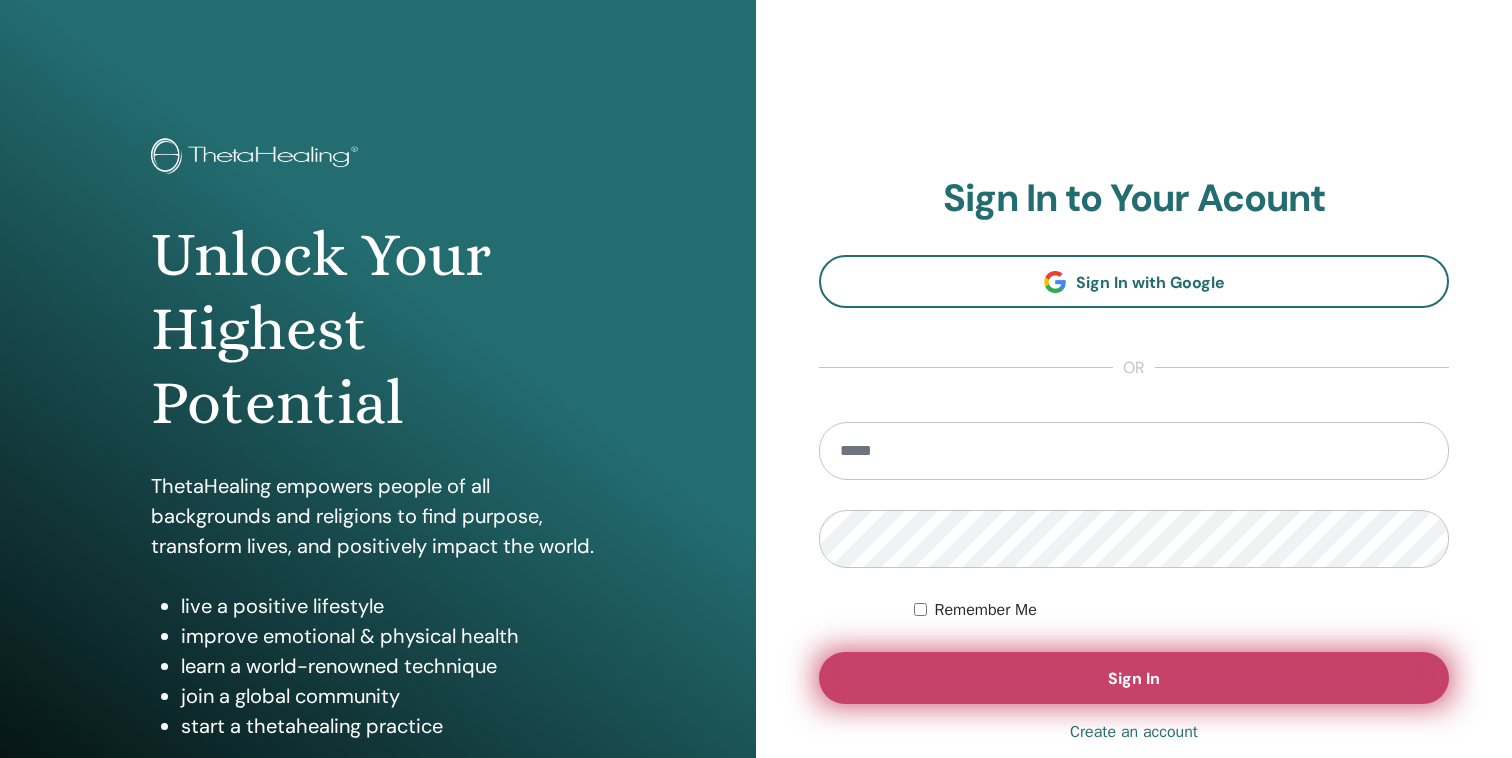 type on "**********" 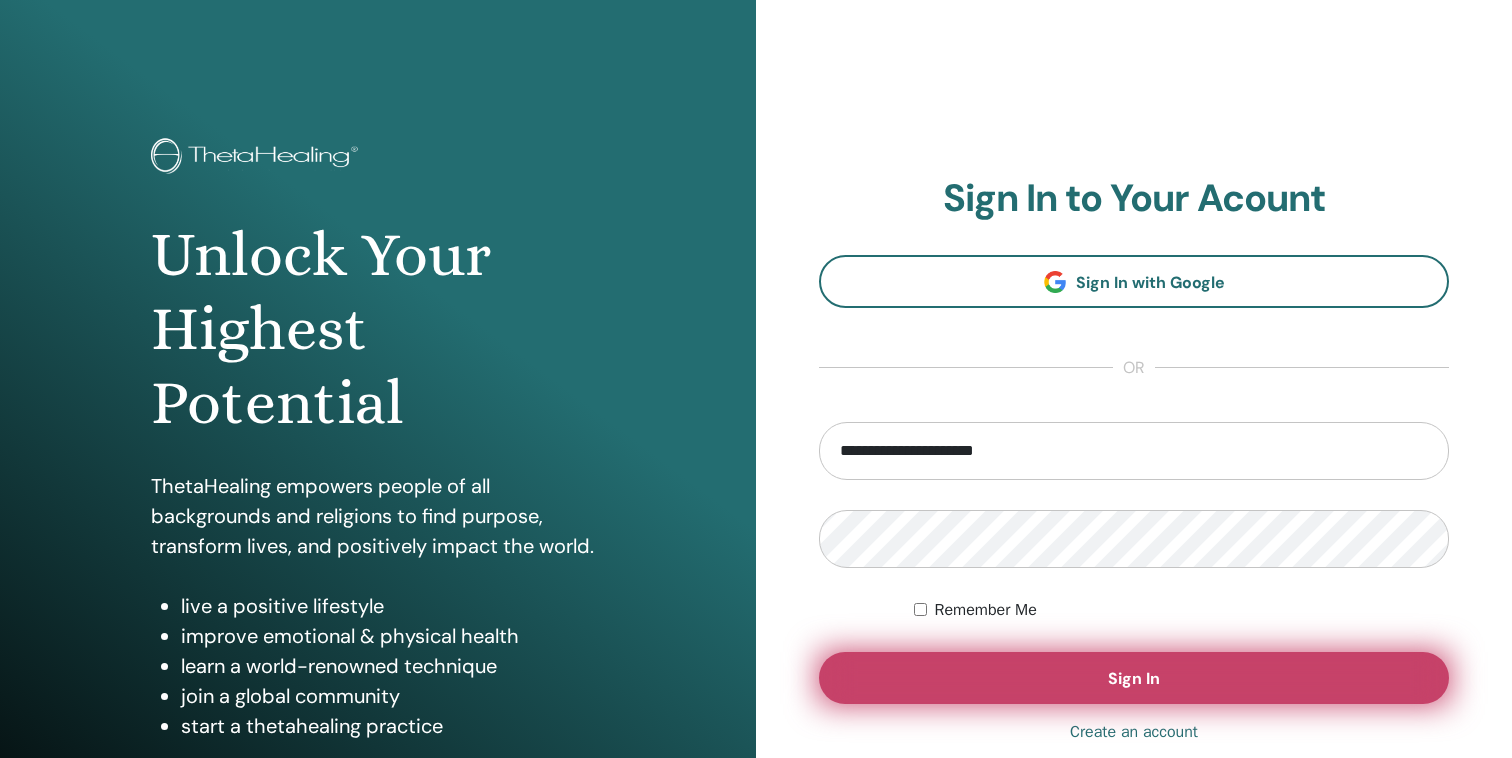click on "Sign In" at bounding box center (1134, 678) 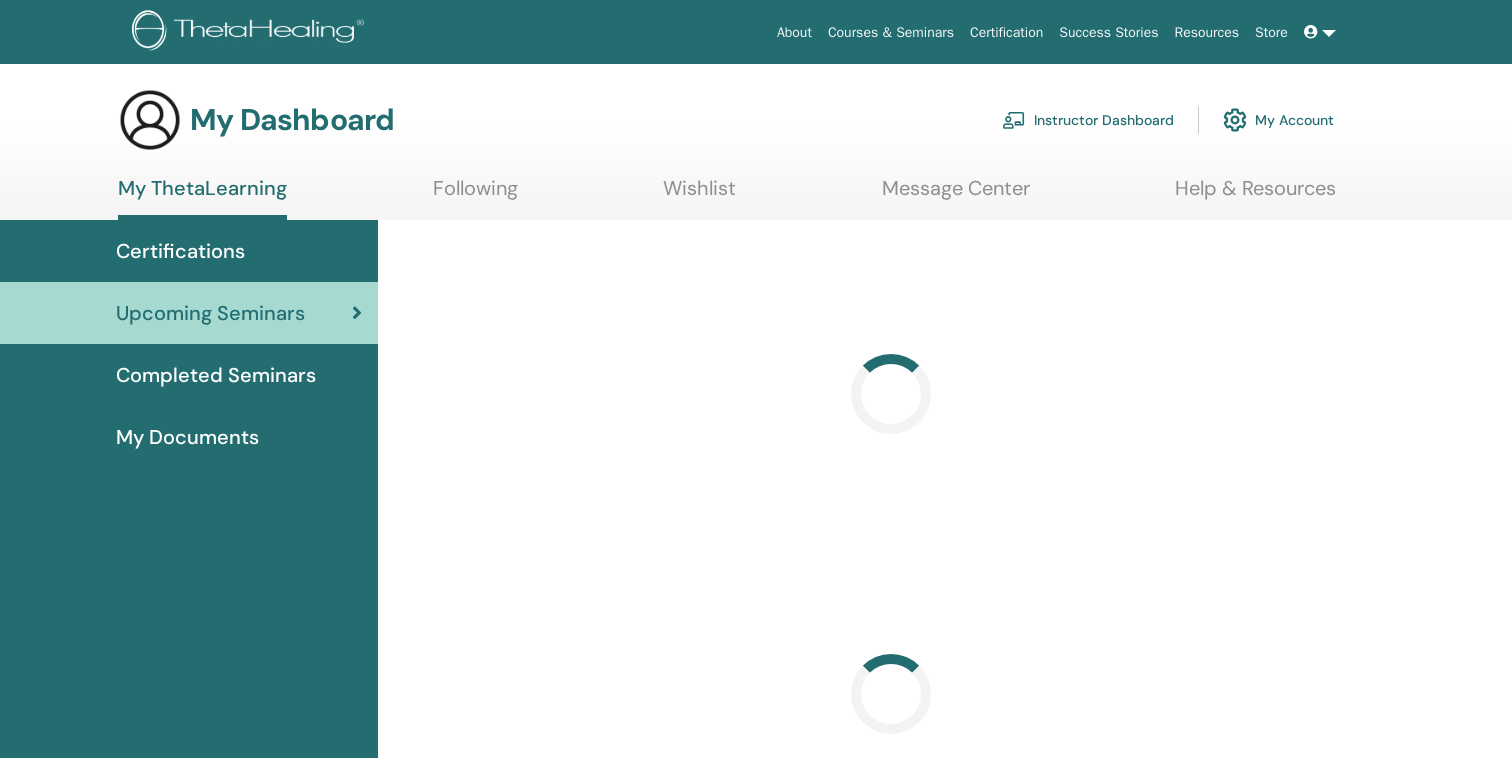 scroll, scrollTop: 0, scrollLeft: 0, axis: both 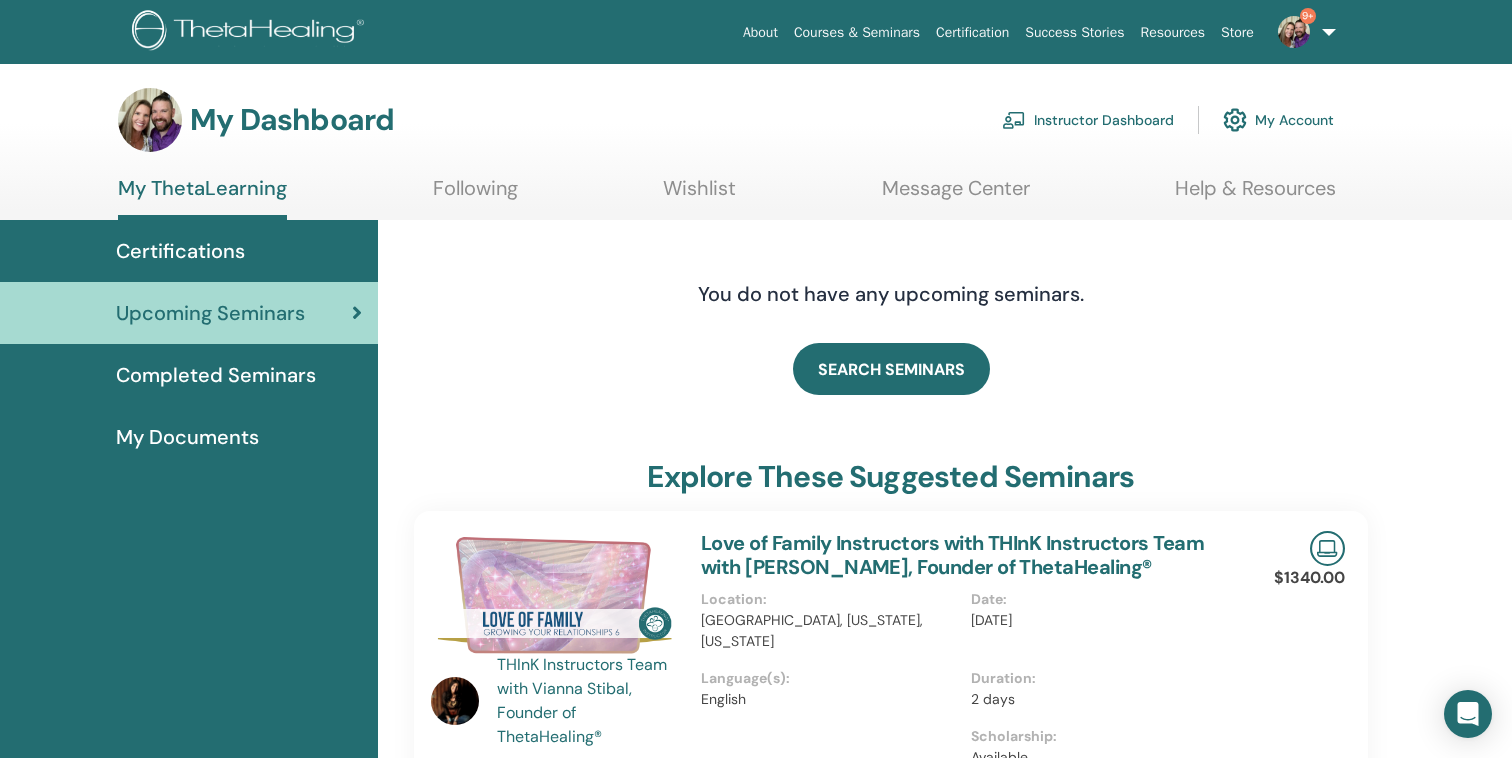 click on "Instructor Dashboard" at bounding box center [1088, 120] 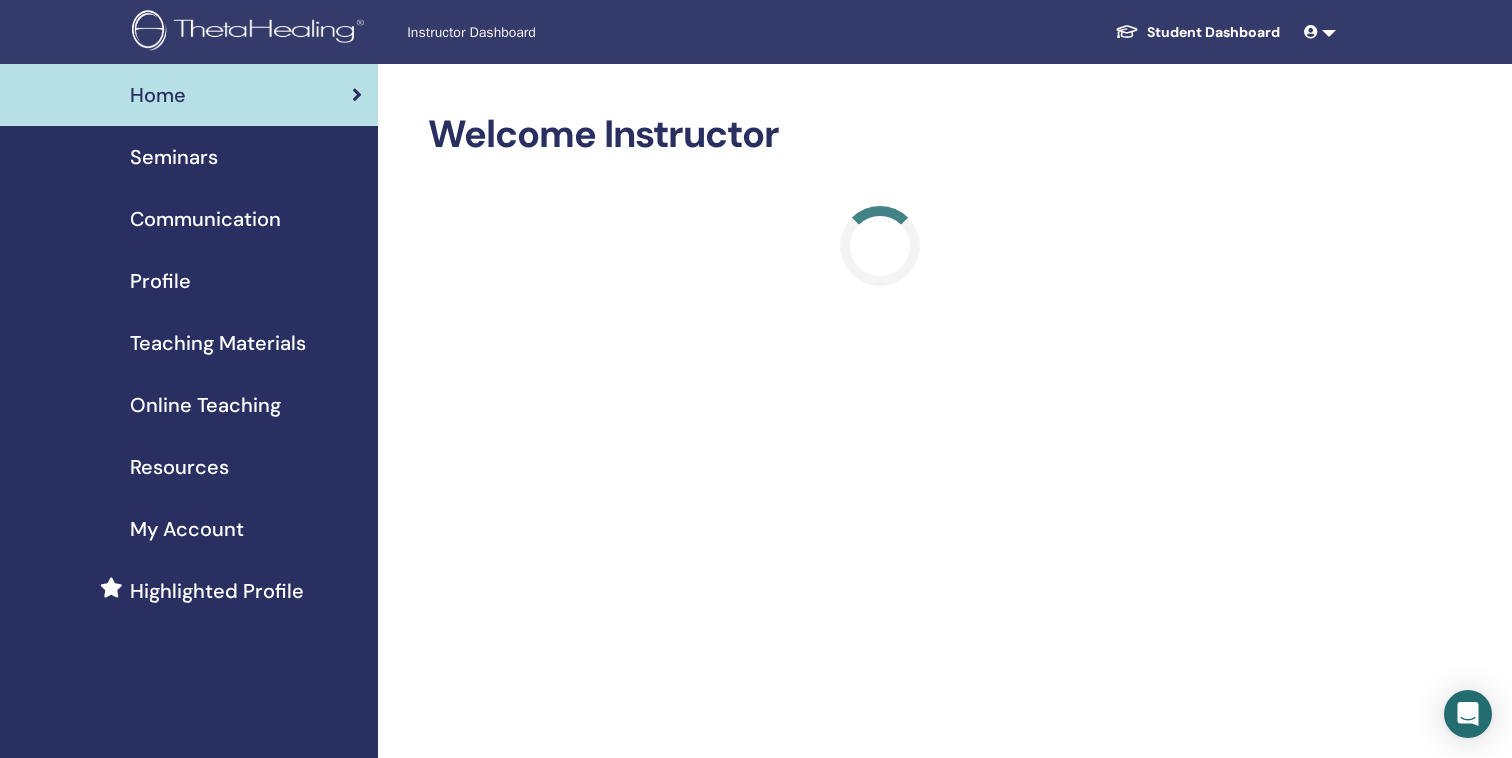 scroll, scrollTop: 0, scrollLeft: 0, axis: both 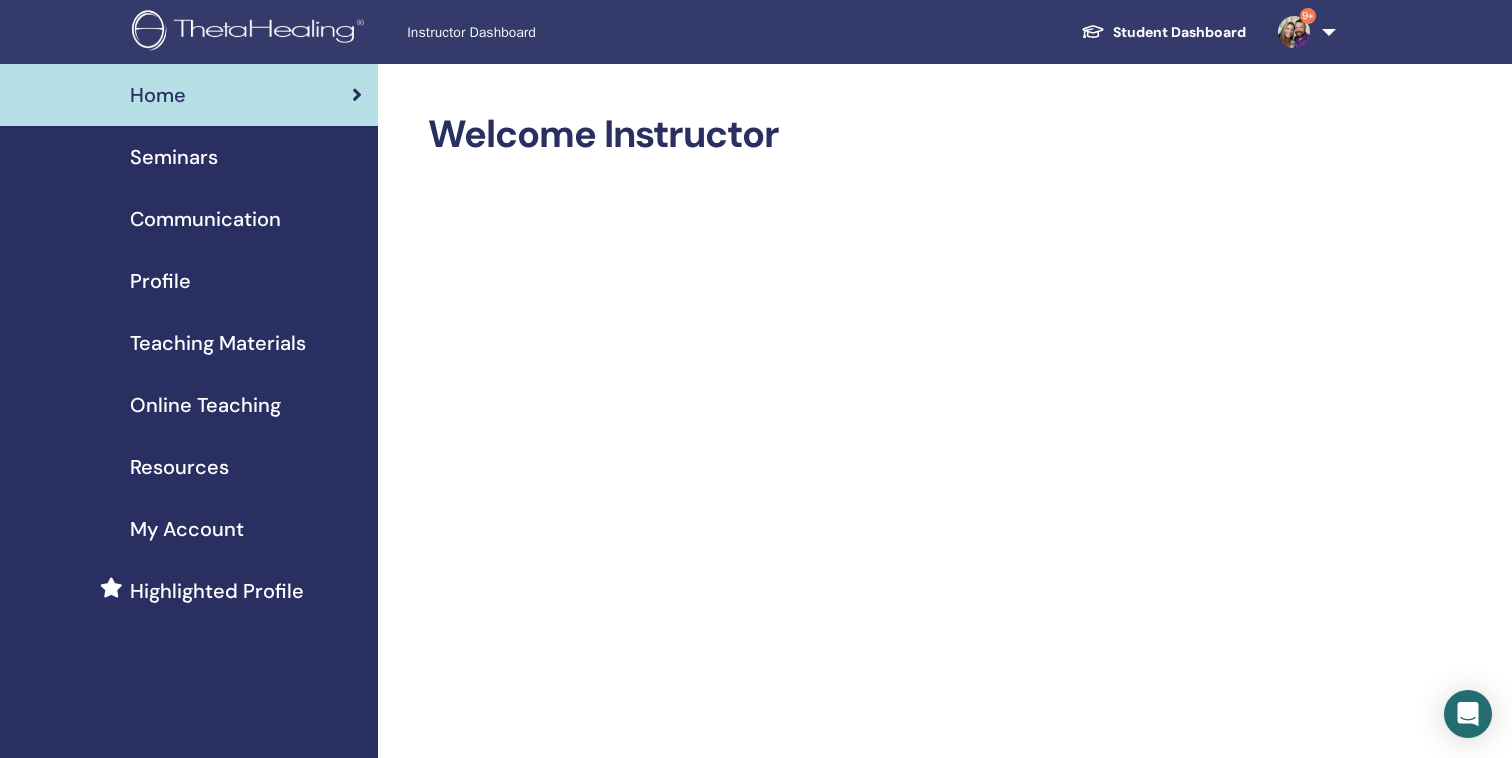 click on "Communication" at bounding box center [205, 219] 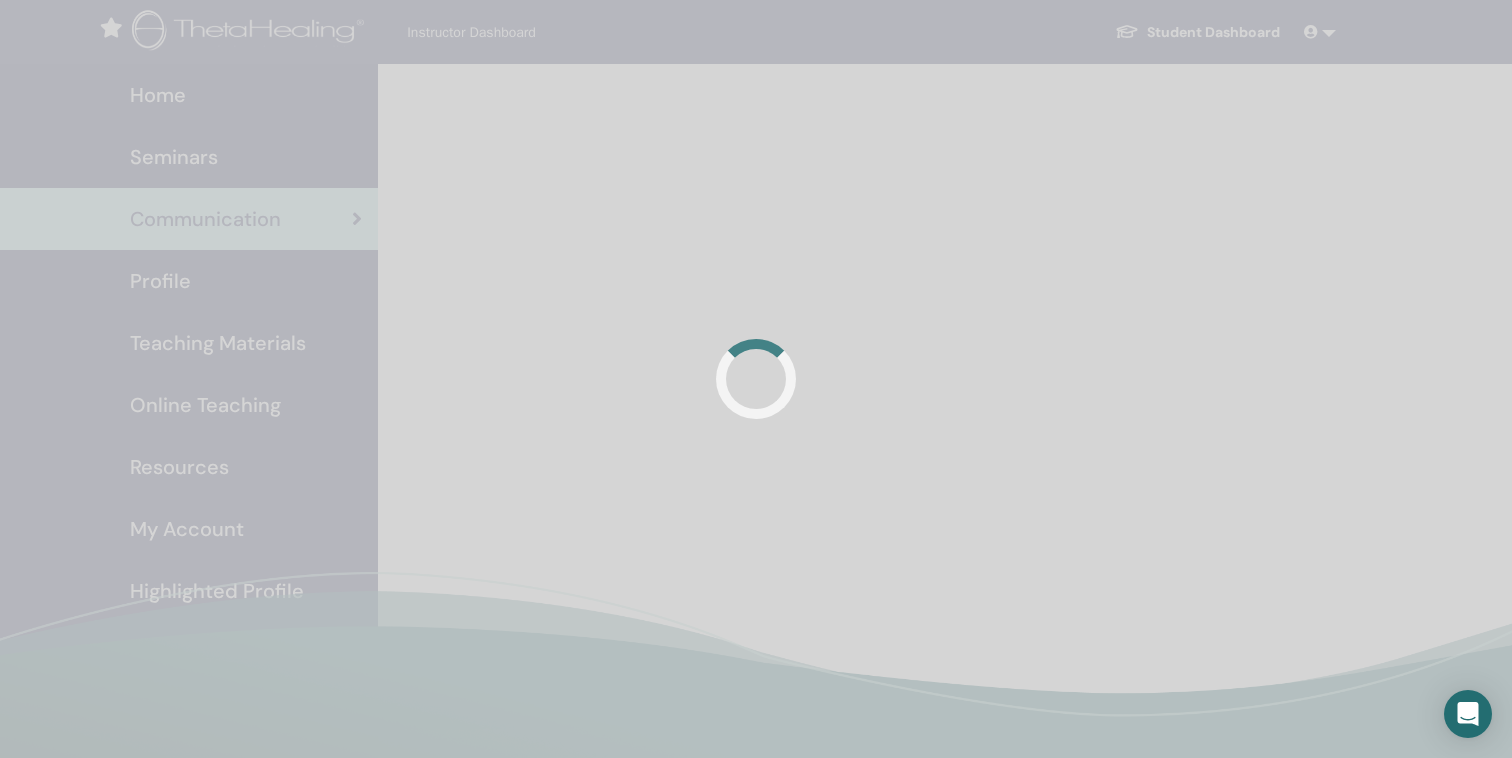 scroll, scrollTop: 0, scrollLeft: 0, axis: both 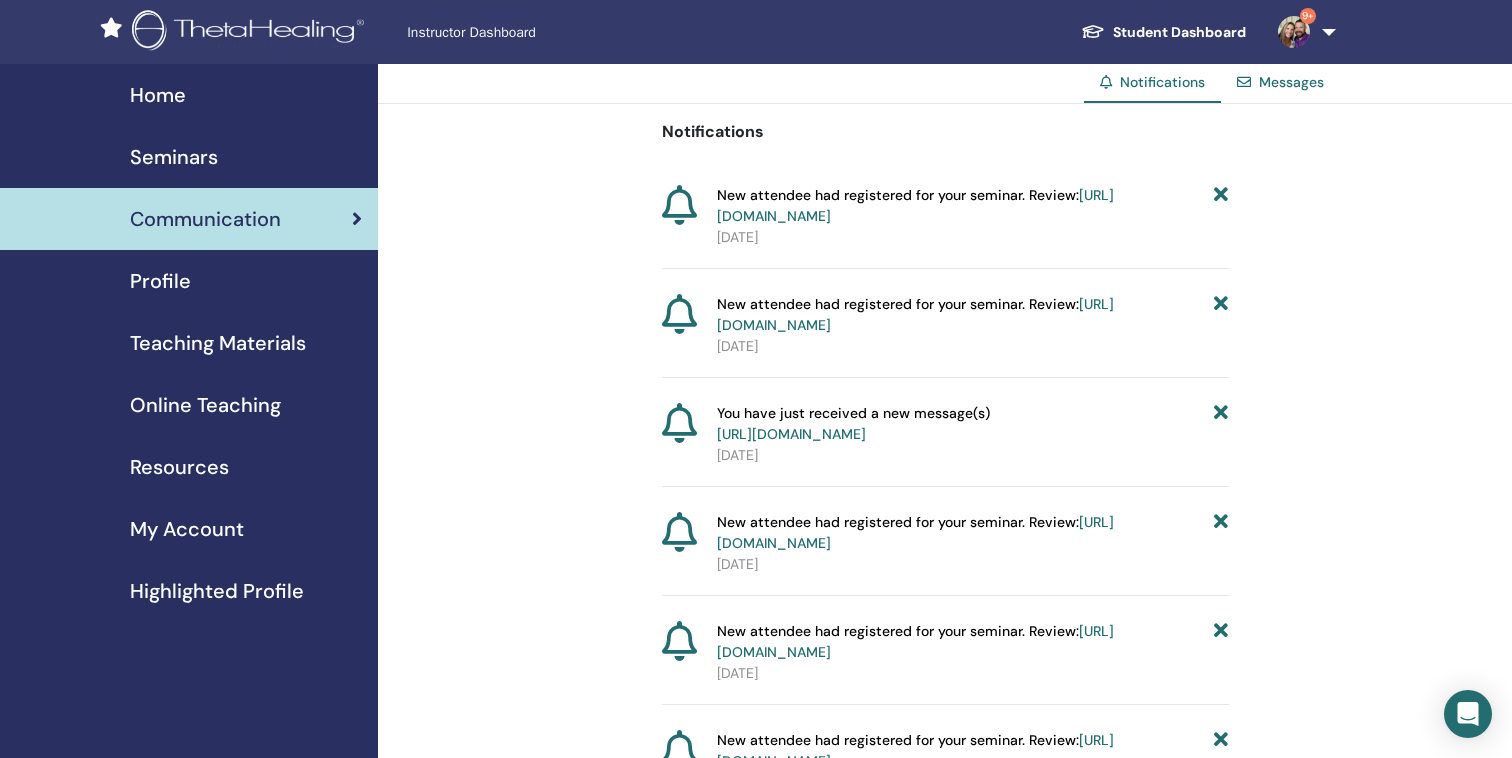 click on "Seminars" at bounding box center [174, 157] 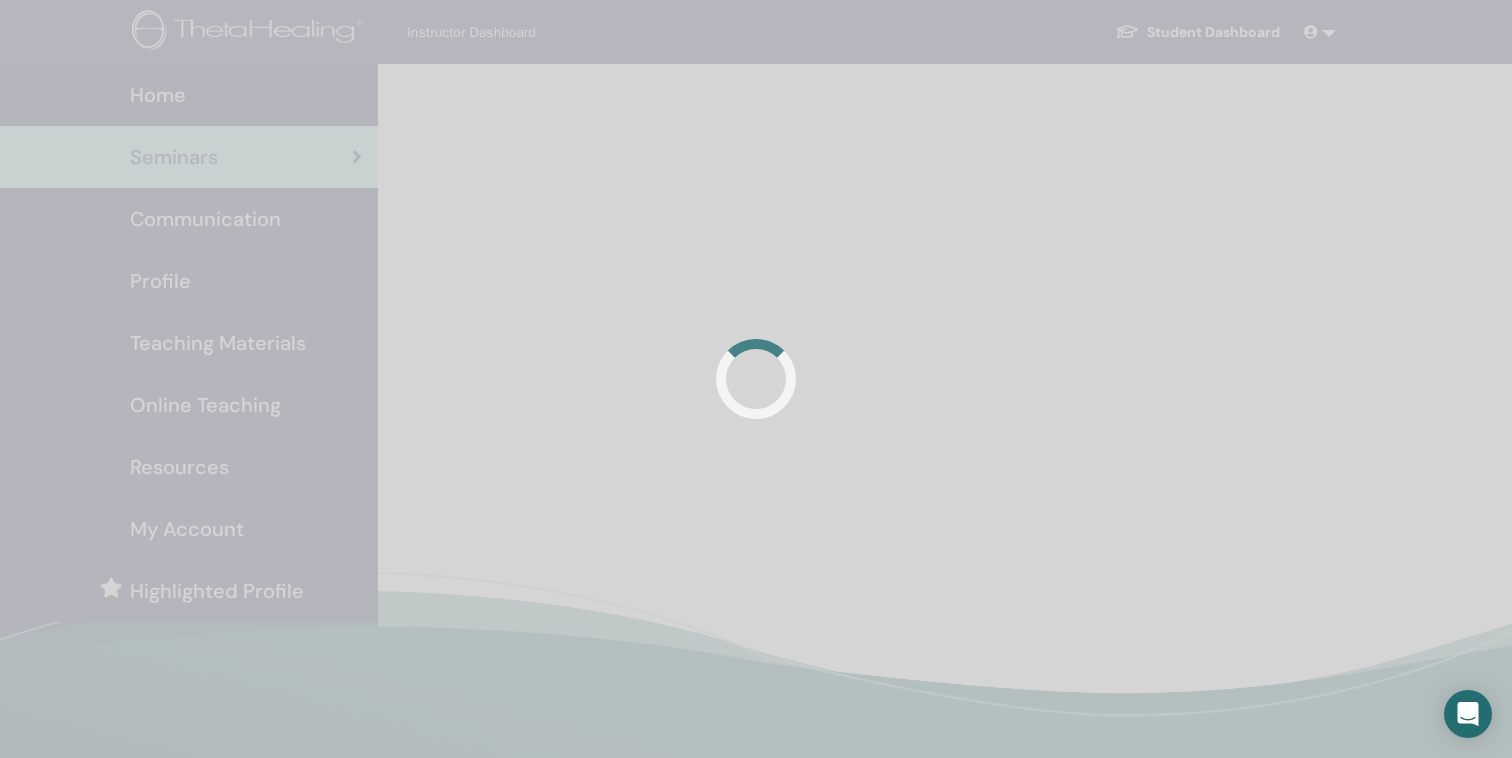 scroll, scrollTop: 0, scrollLeft: 0, axis: both 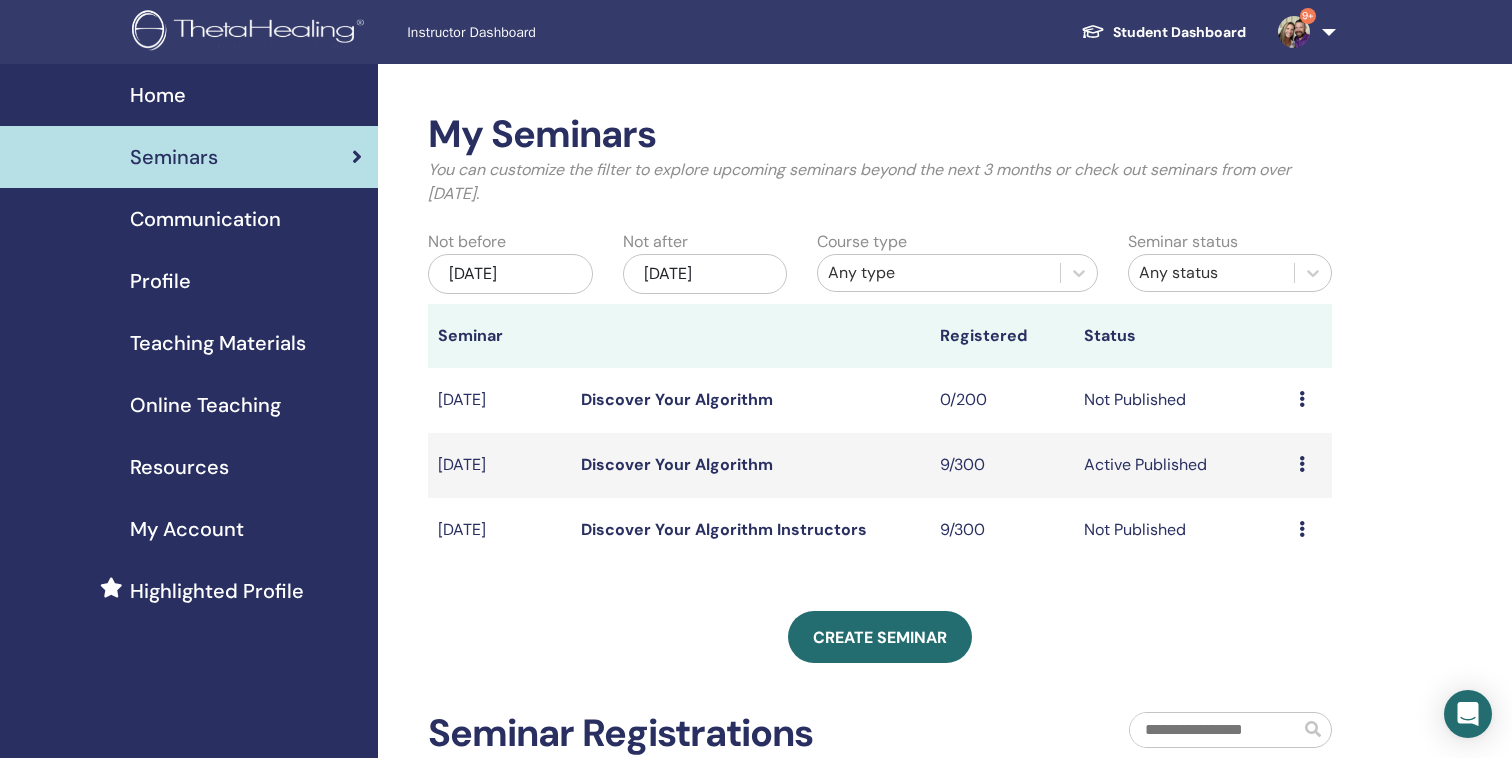click at bounding box center [1302, 464] 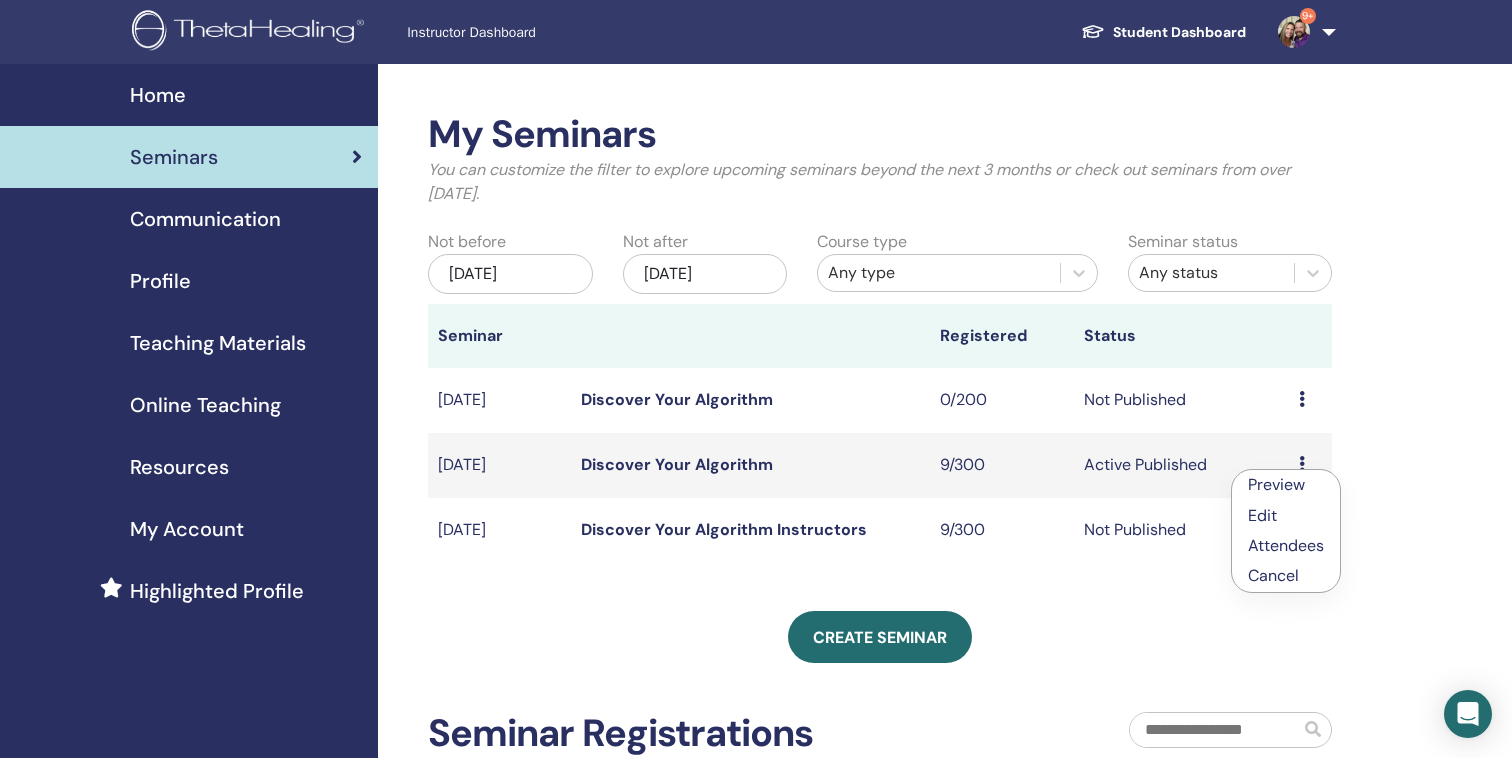 click on "Attendees" at bounding box center [1286, 545] 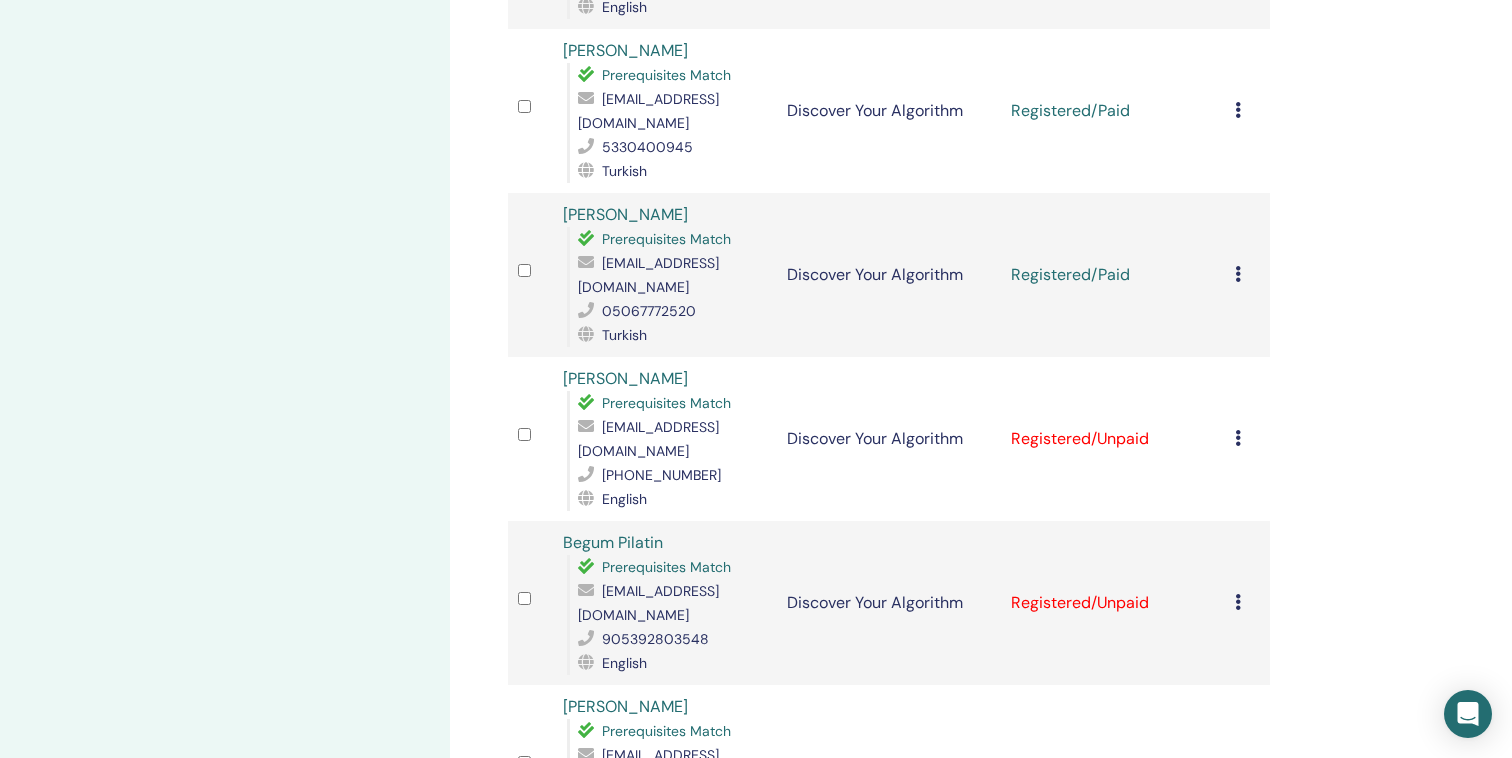 scroll, scrollTop: 640, scrollLeft: 0, axis: vertical 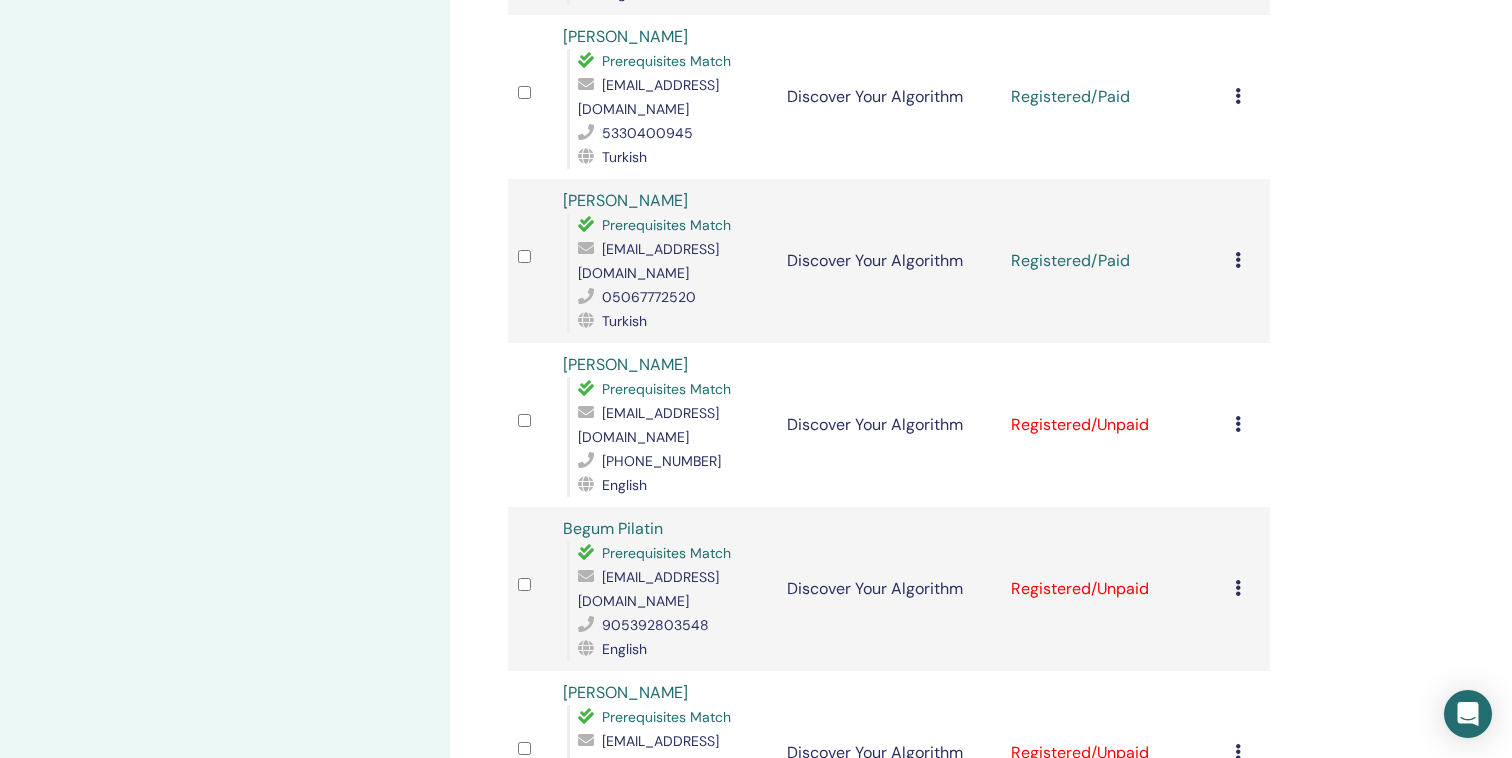 click at bounding box center (1238, 424) 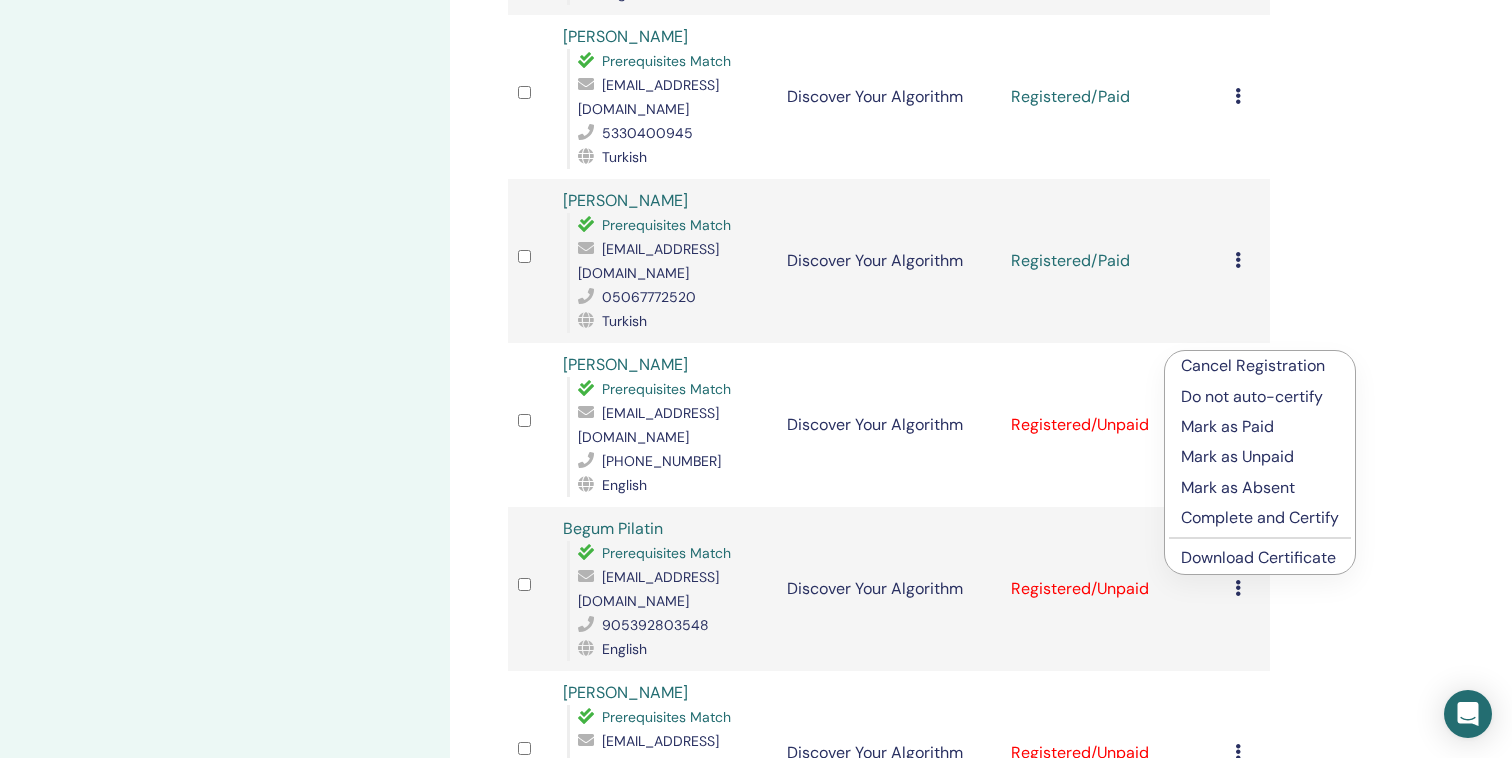 click on "Mark as Paid" at bounding box center [1260, 427] 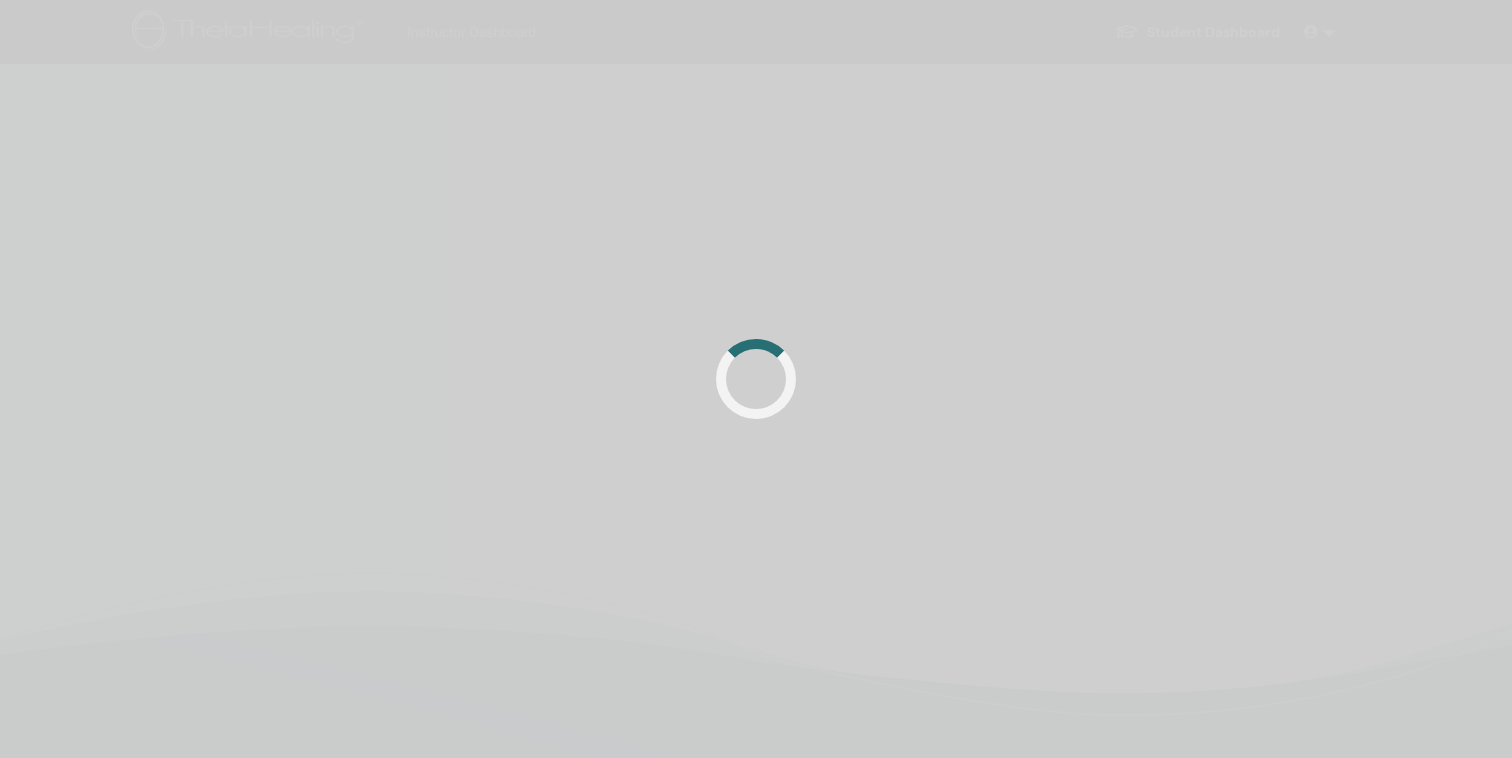 scroll, scrollTop: 476, scrollLeft: 0, axis: vertical 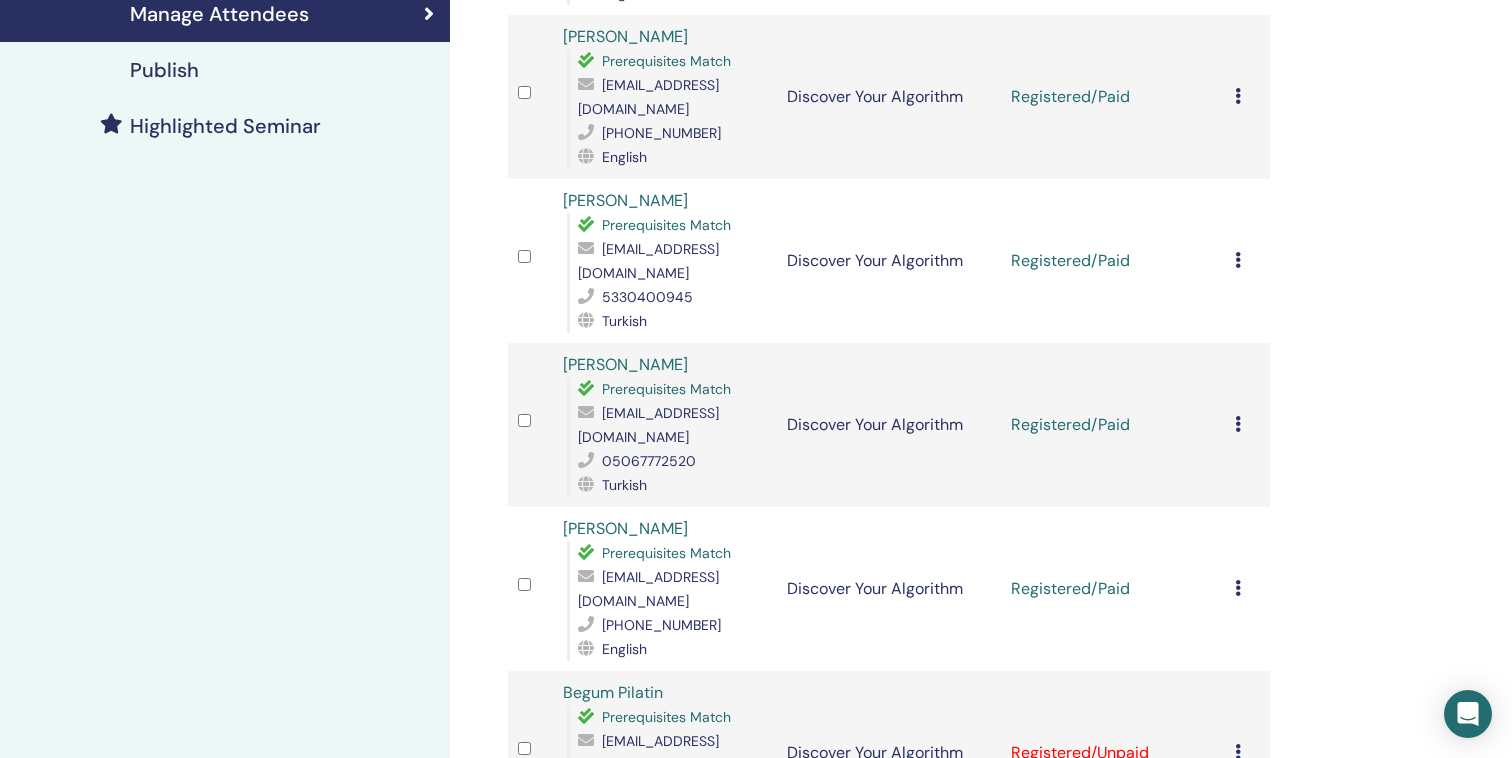click on "Cancel Registration Do not auto-certify Mark as Paid Mark as Unpaid Mark as Absent Complete and Certify Download Certificate" at bounding box center [1247, 753] 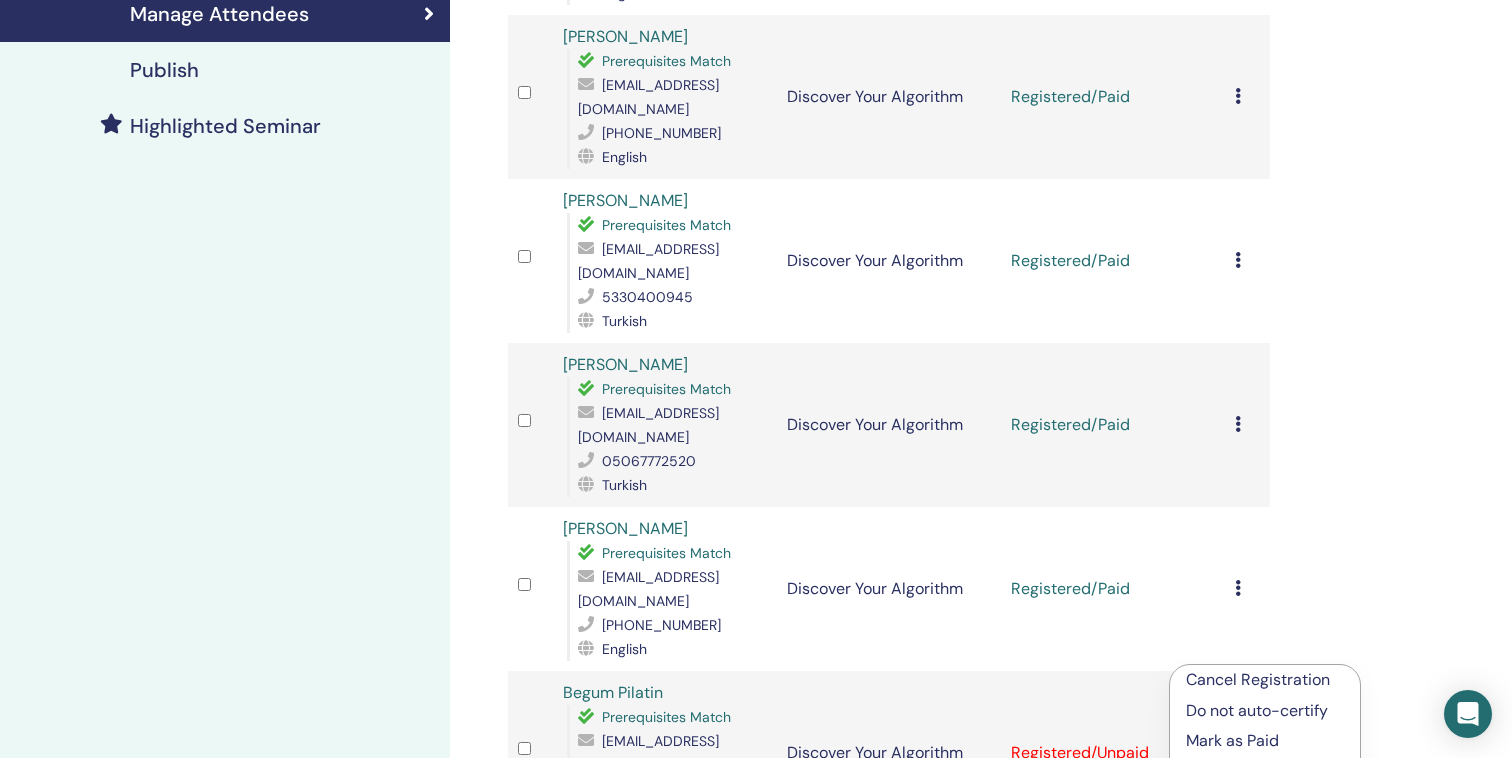 click on "Mark as Paid" at bounding box center [1265, 741] 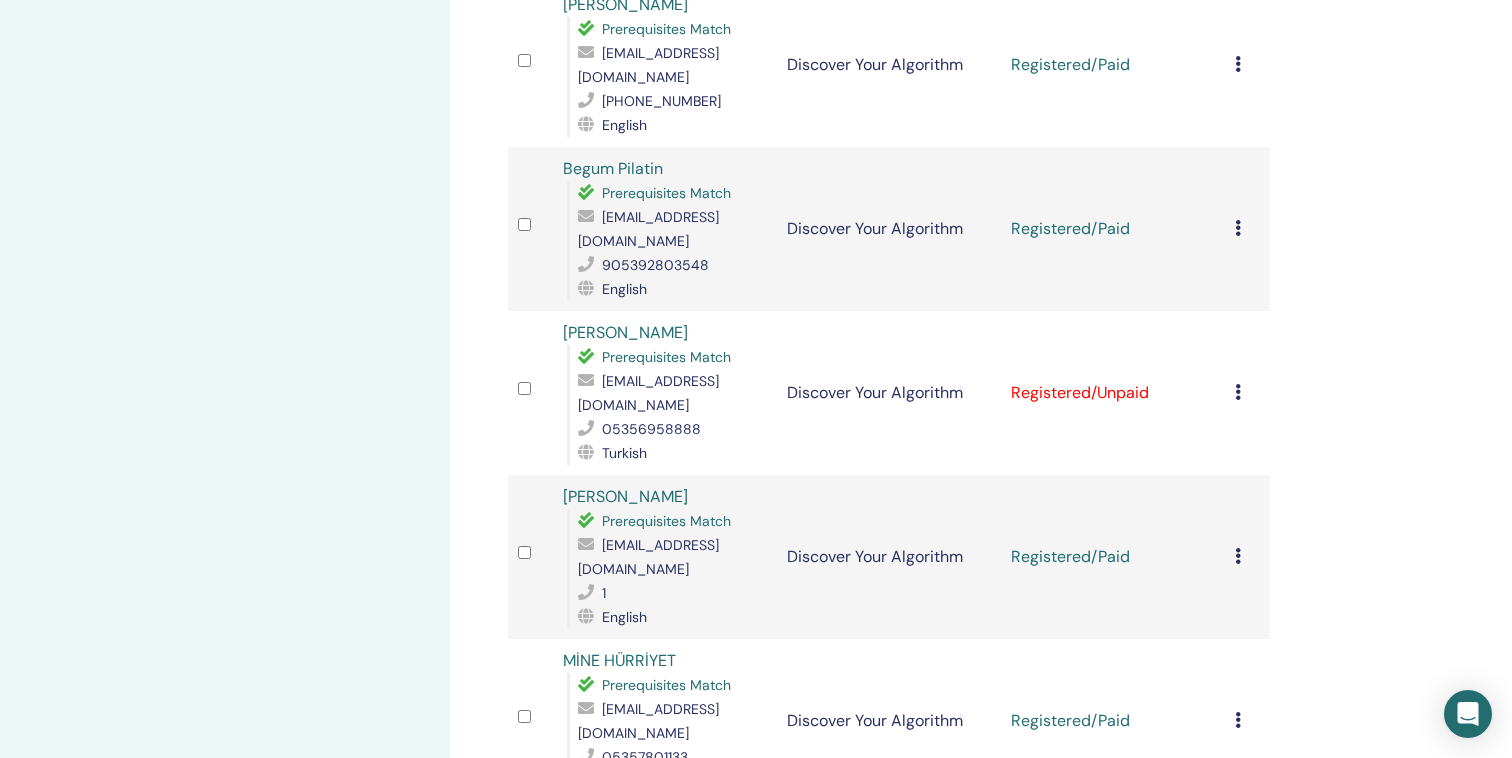 scroll, scrollTop: 1040, scrollLeft: 0, axis: vertical 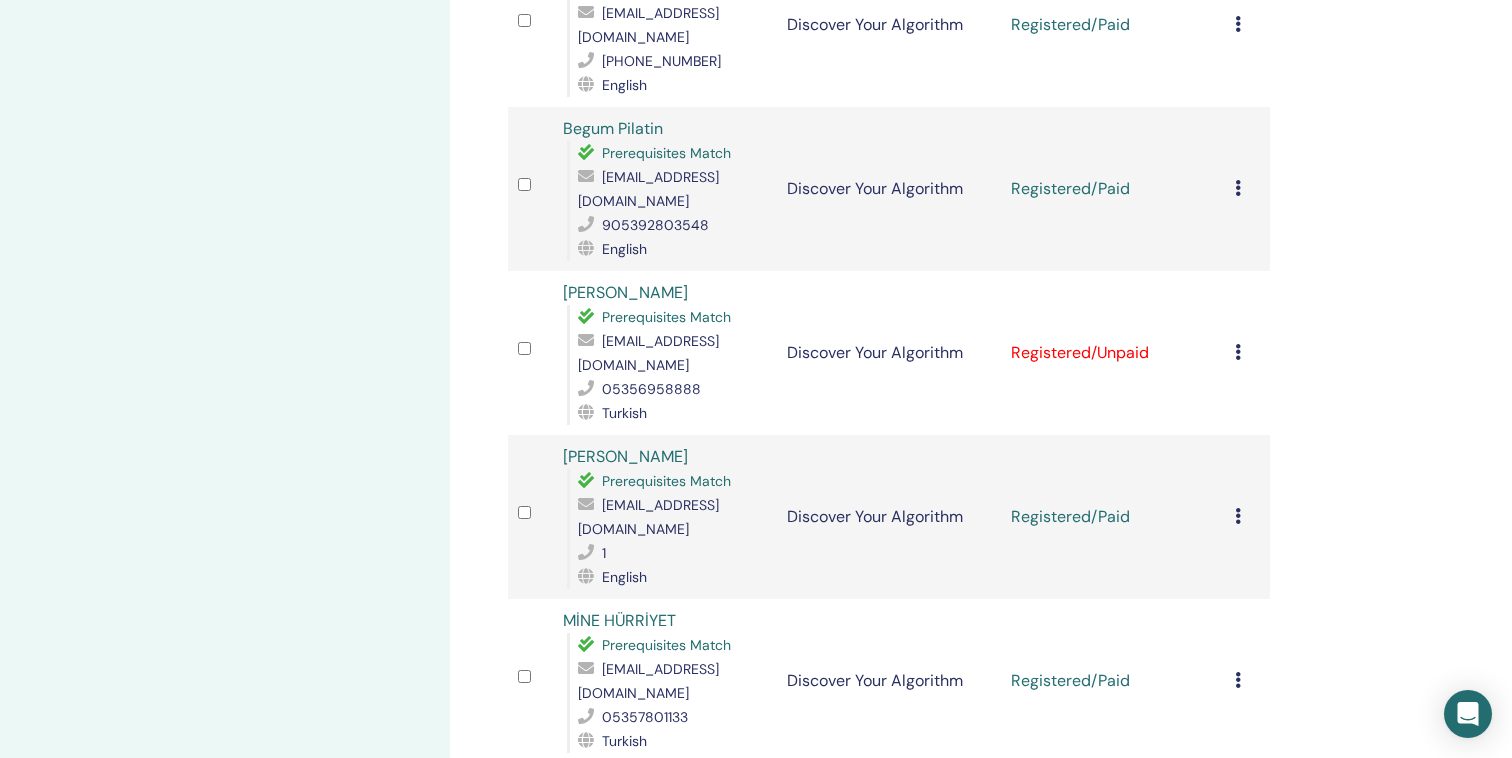click at bounding box center [1238, 352] 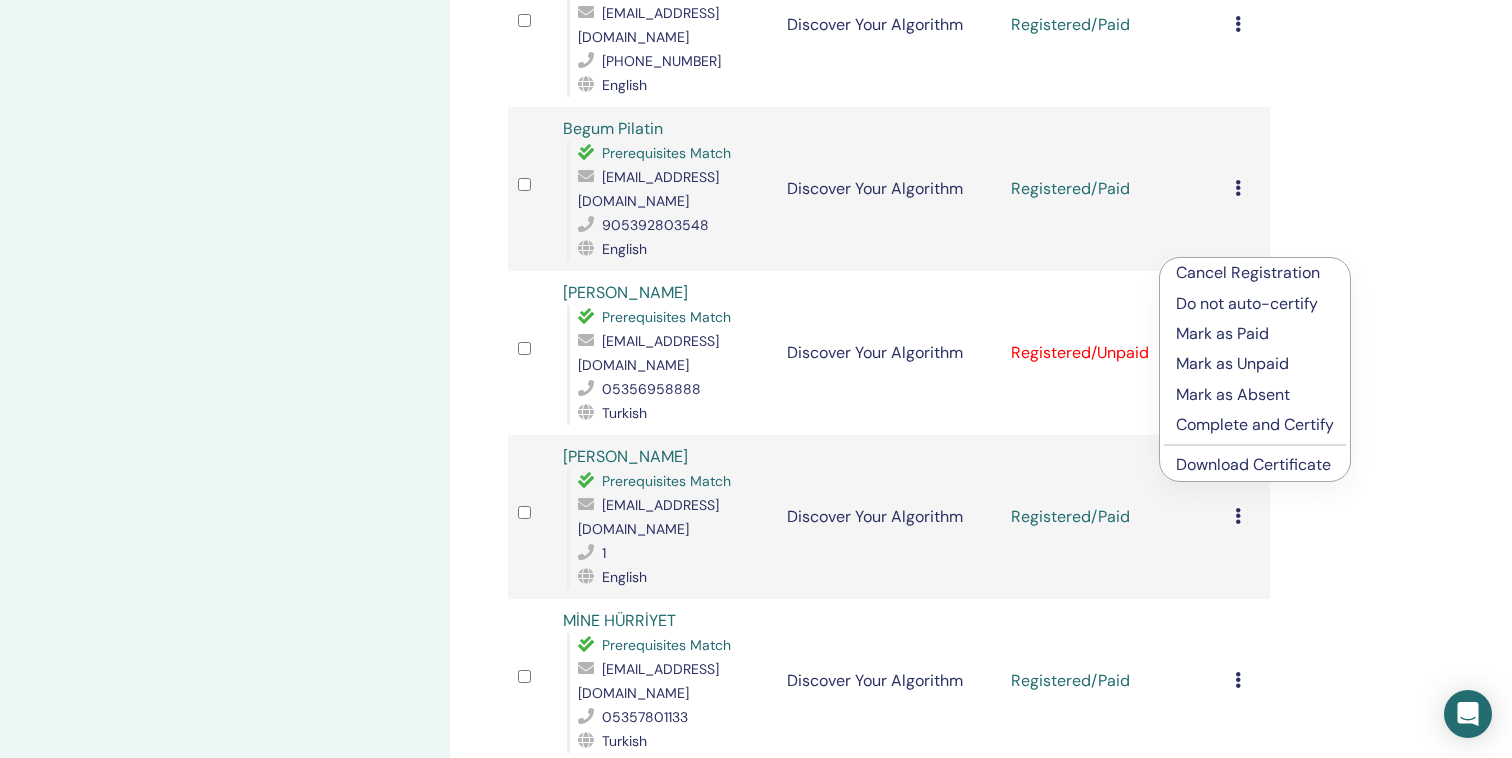 click on "Mark as Paid" at bounding box center [1255, 334] 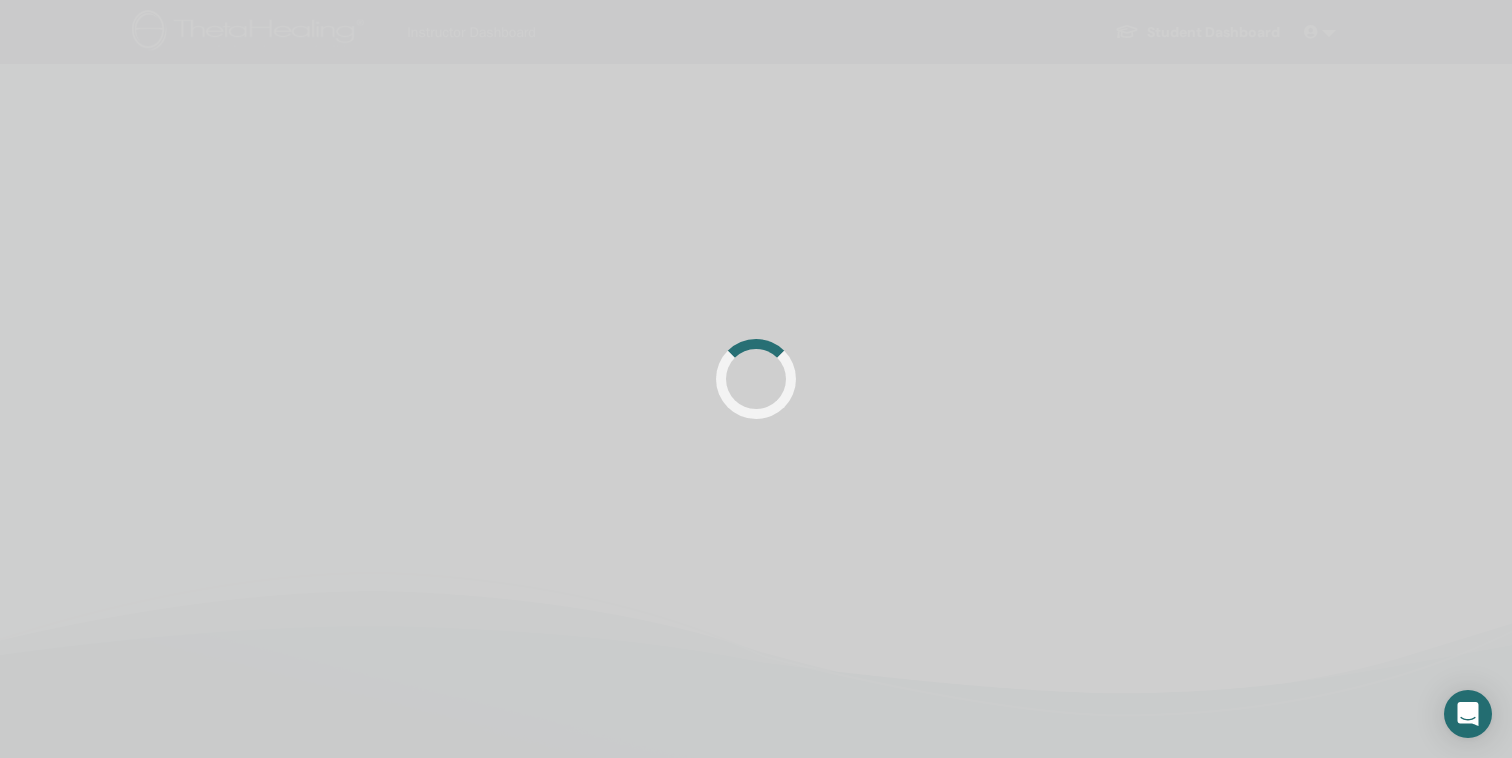 scroll, scrollTop: 0, scrollLeft: 0, axis: both 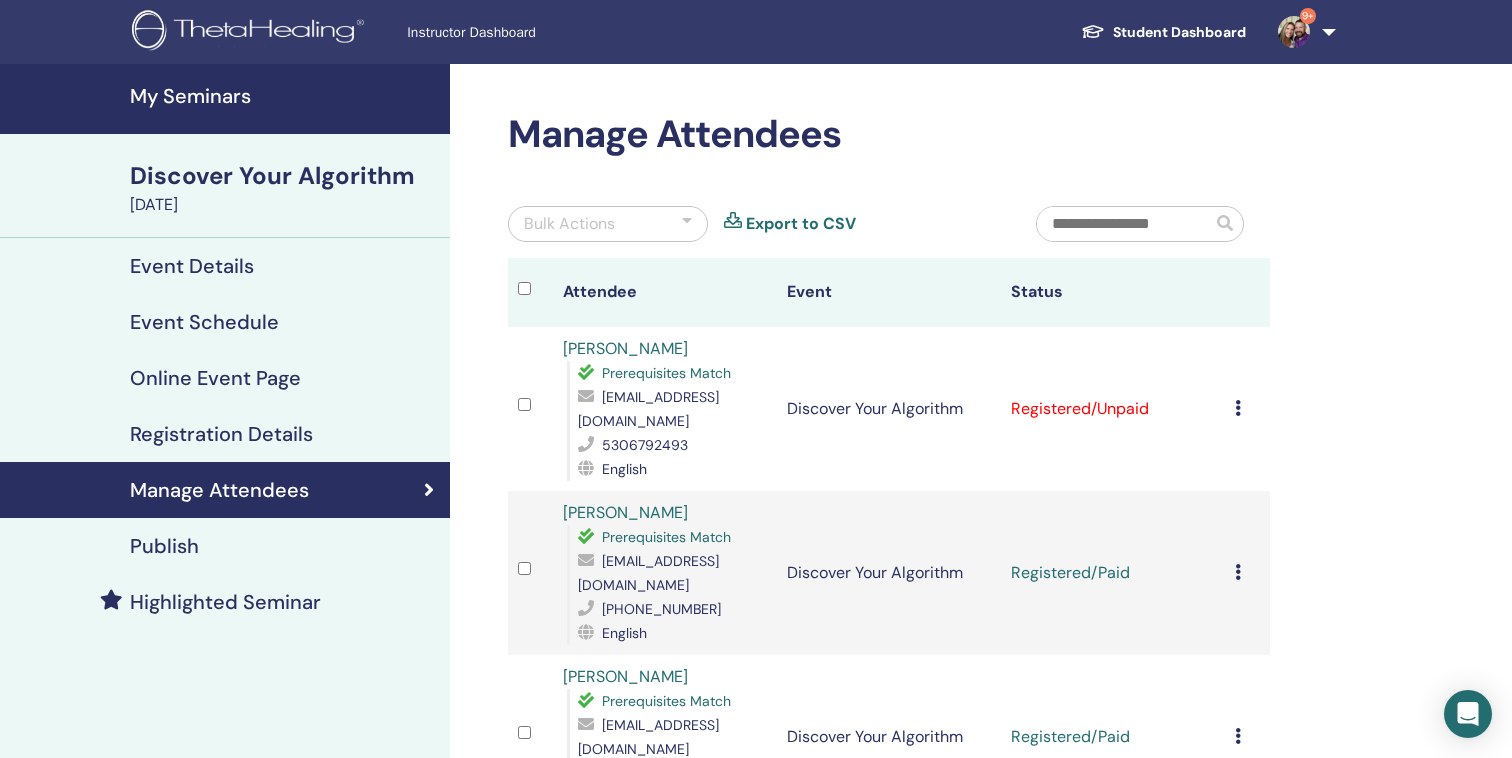 click on "Cancel Registration Do not auto-certify Mark as Paid Mark as Unpaid Mark as Absent Complete and Certify Download Certificate" at bounding box center (1247, 409) 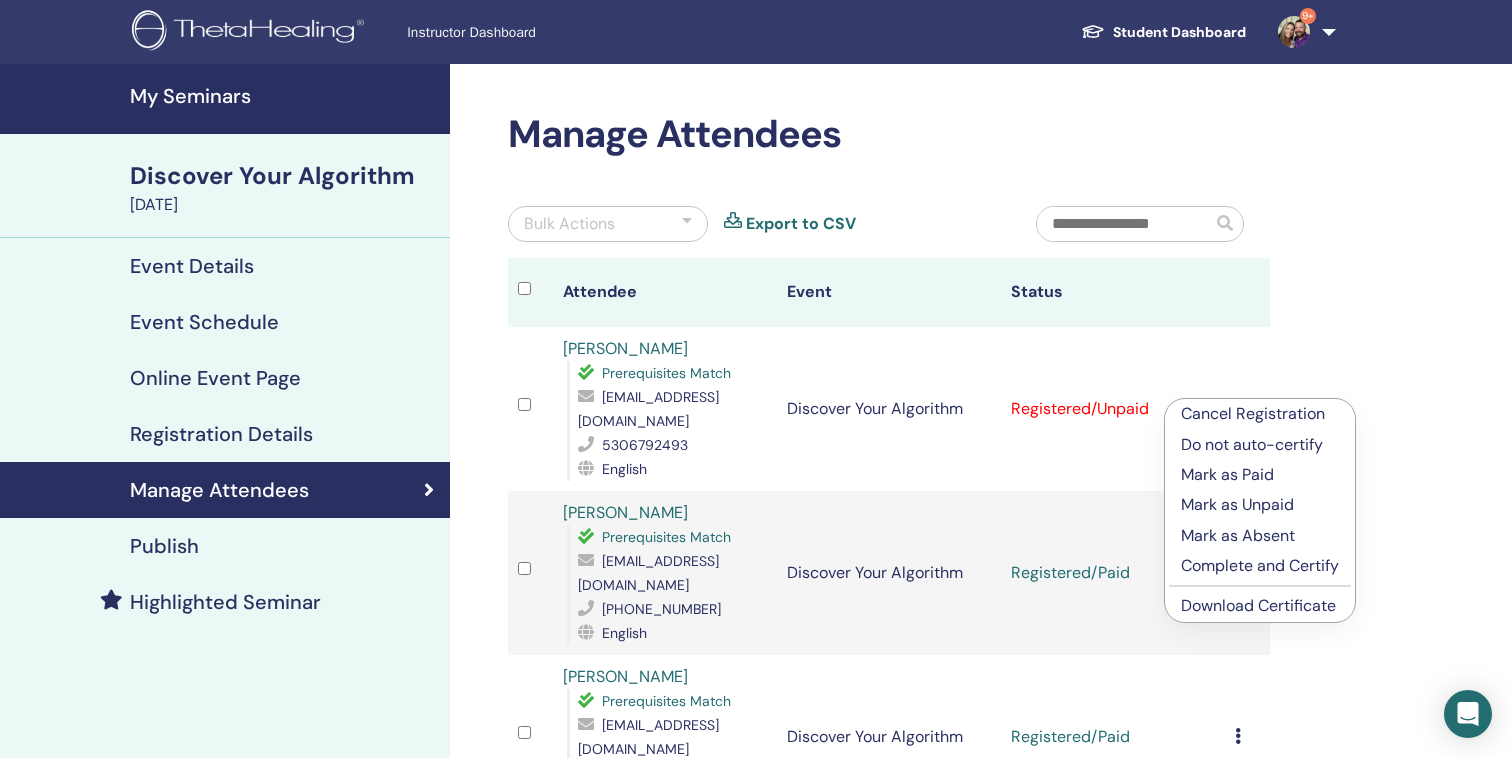 click on "Mark as Paid" at bounding box center (1260, 475) 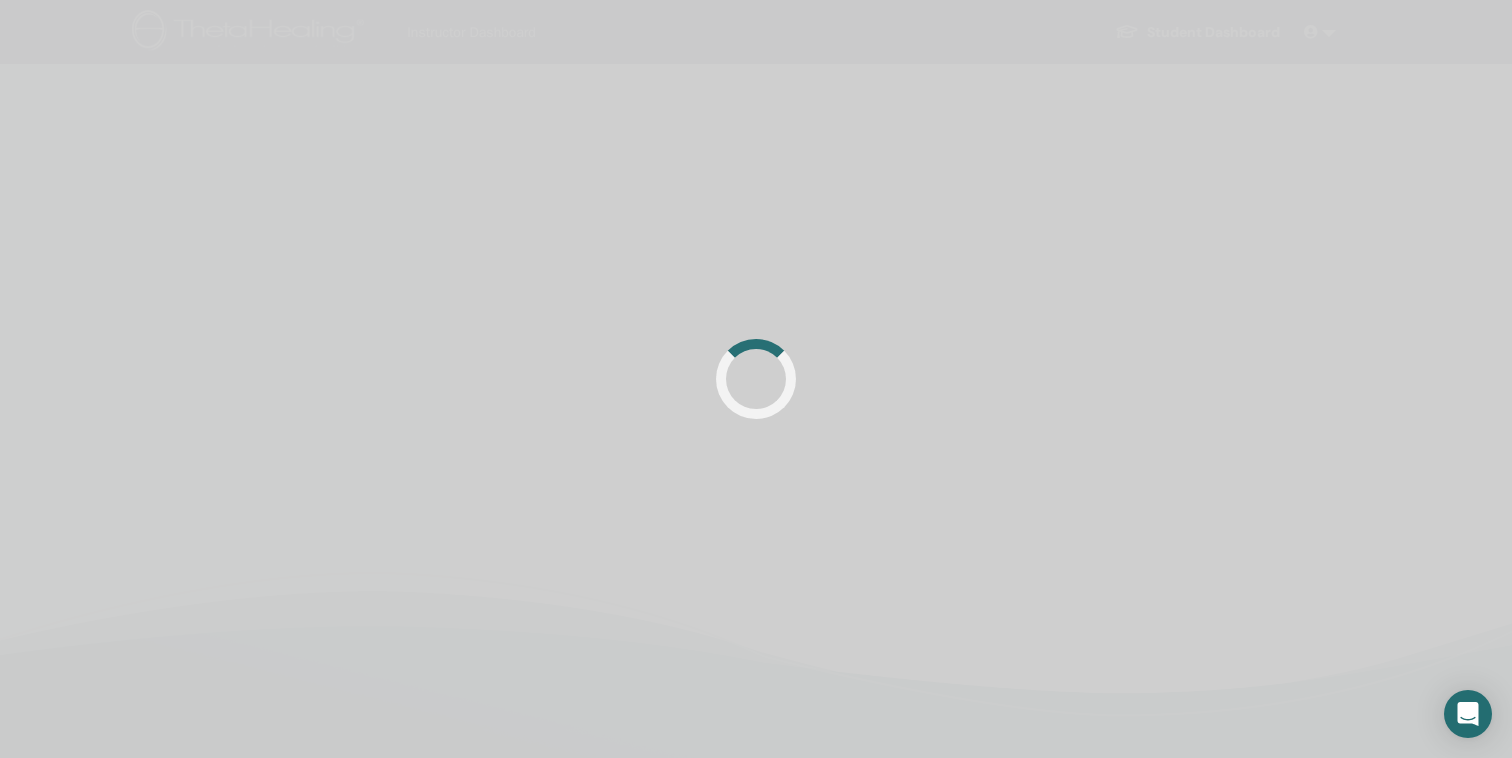 scroll, scrollTop: 0, scrollLeft: 0, axis: both 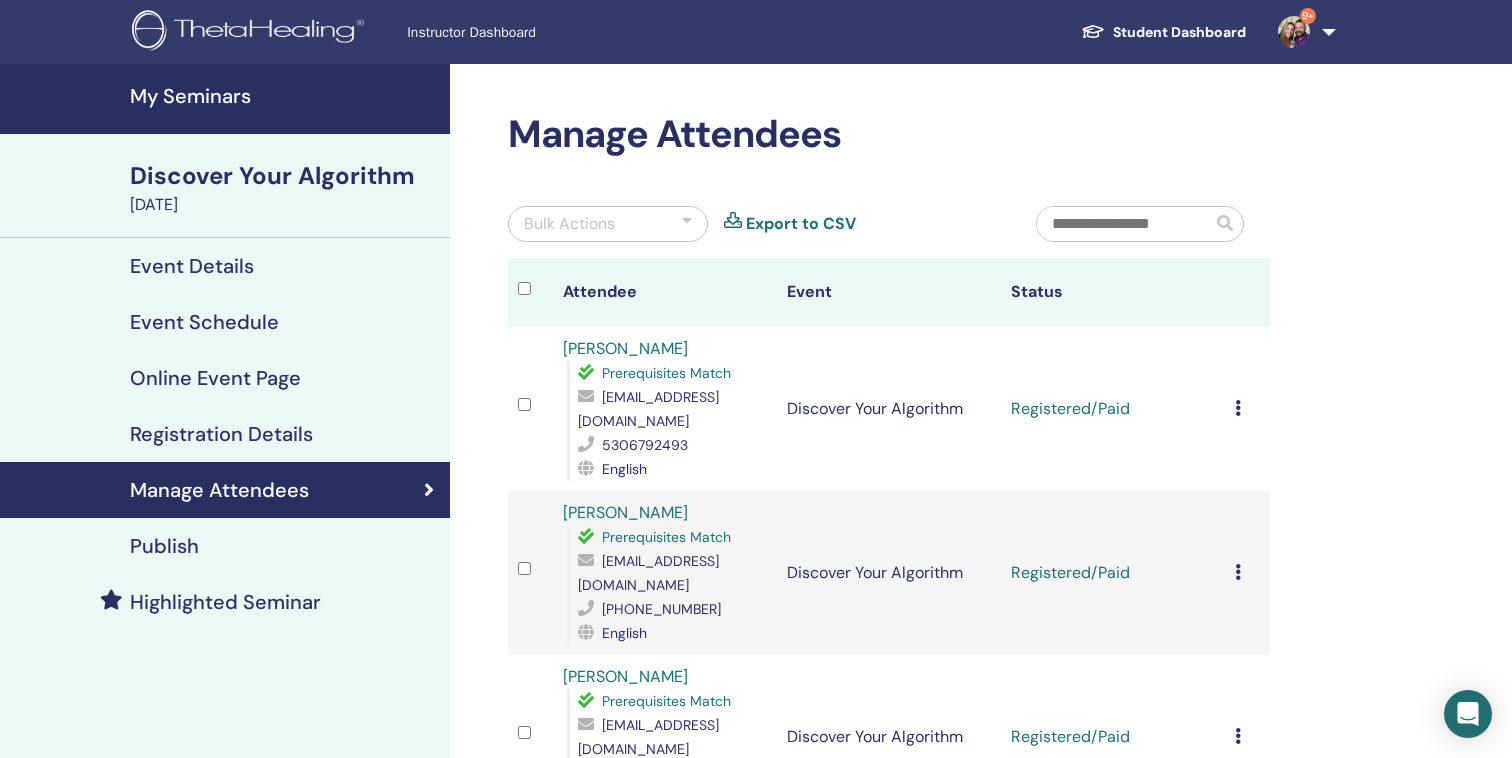 click on "Highlighted Seminar" at bounding box center (225, 602) 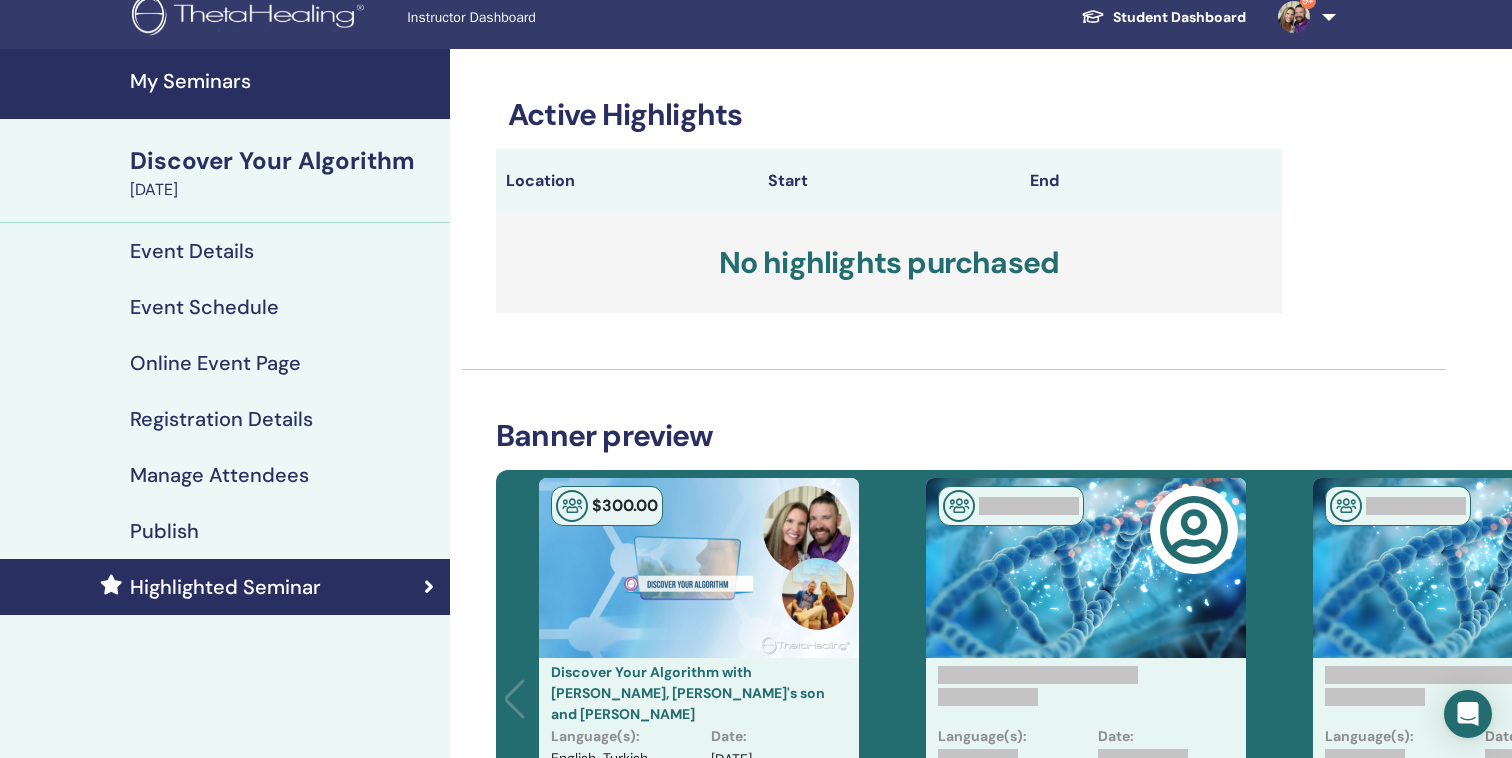 scroll, scrollTop: 0, scrollLeft: 0, axis: both 